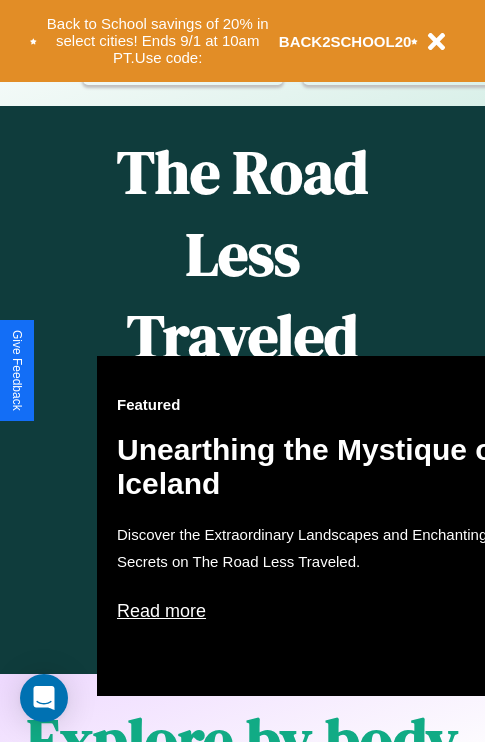 scroll, scrollTop: 0, scrollLeft: 0, axis: both 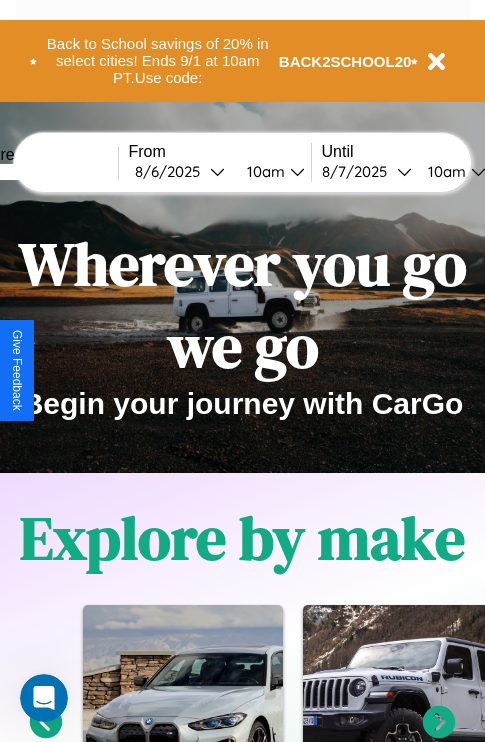 click at bounding box center [43, 172] 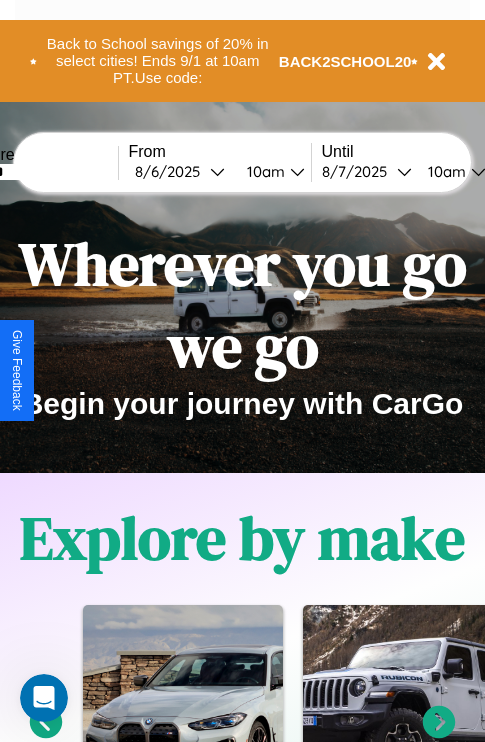 type on "******" 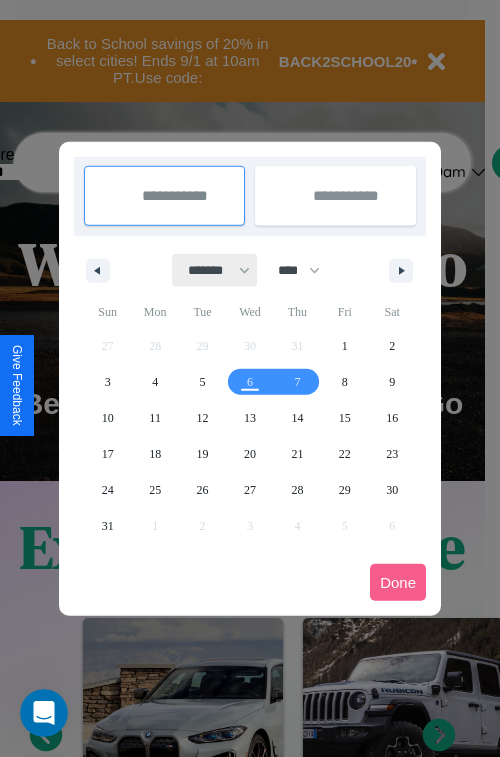 click on "******* ******** ***** ***** *** **** **** ****** ********* ******* ******** ********" at bounding box center (215, 270) 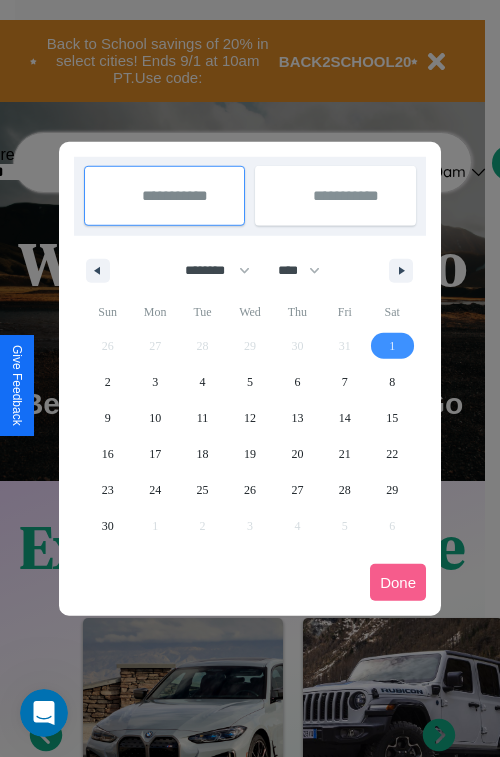 click on "1" at bounding box center [392, 346] 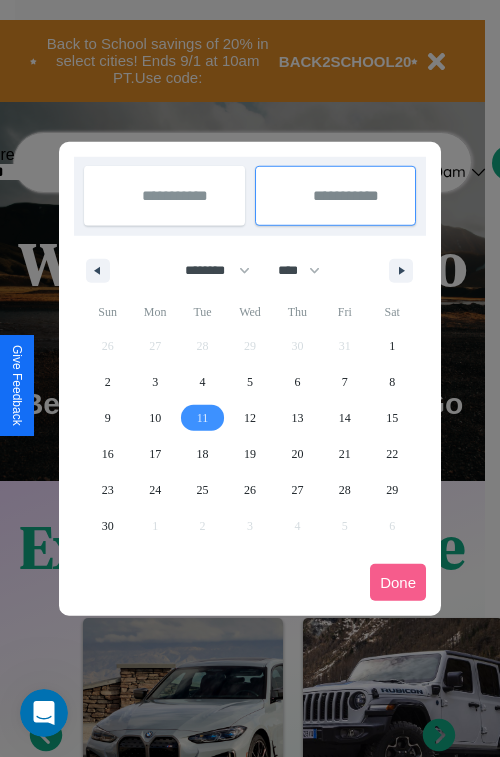 click on "11" at bounding box center (203, 418) 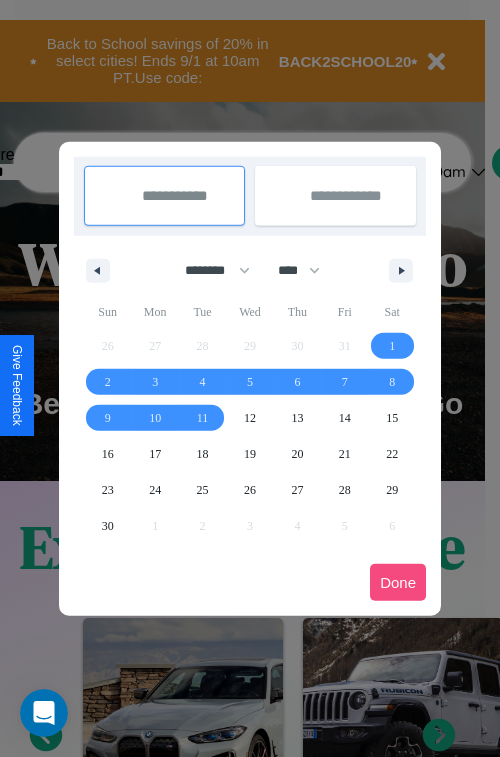 click on "Done" at bounding box center (398, 582) 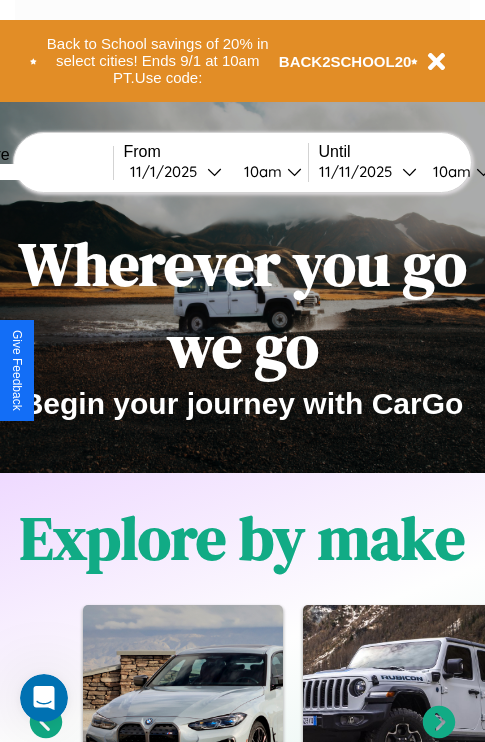 click on "10am" at bounding box center [260, 171] 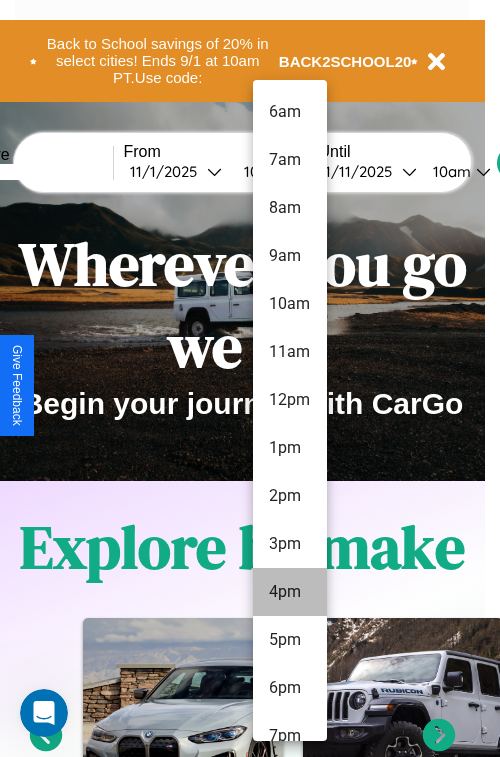 click on "4pm" at bounding box center (290, 592) 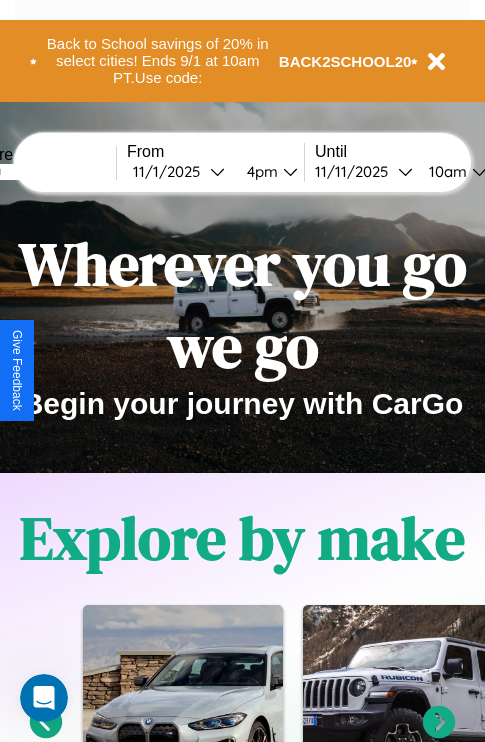 click on "10am" at bounding box center (445, 171) 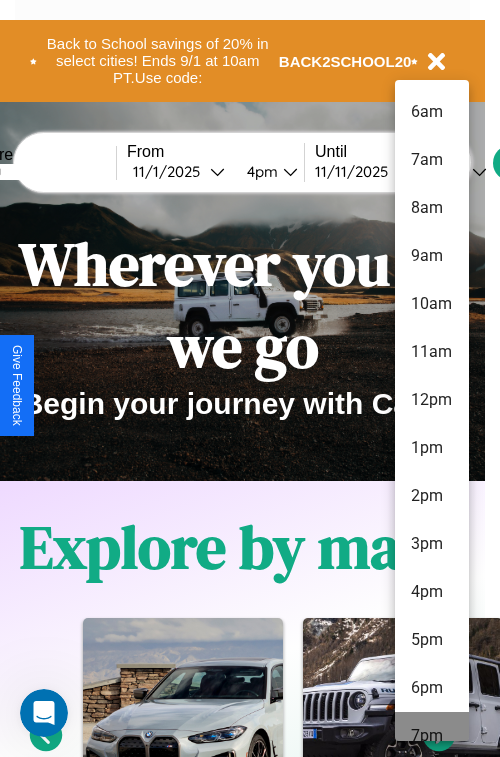 click on "7pm" at bounding box center (432, 736) 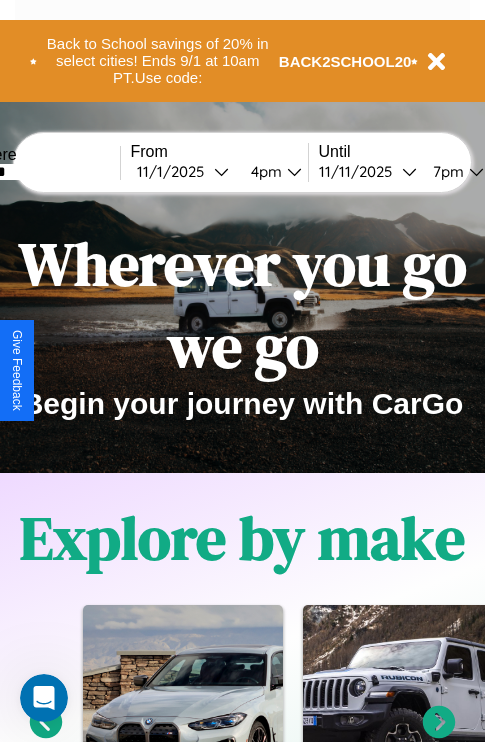 scroll, scrollTop: 0, scrollLeft: 65, axis: horizontal 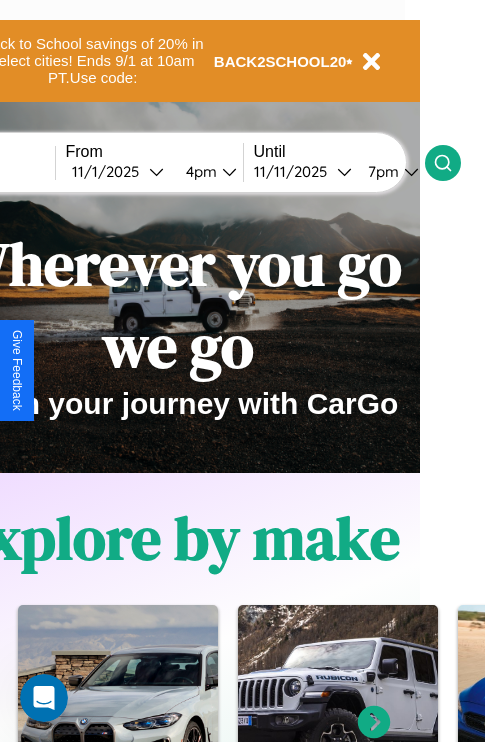 click 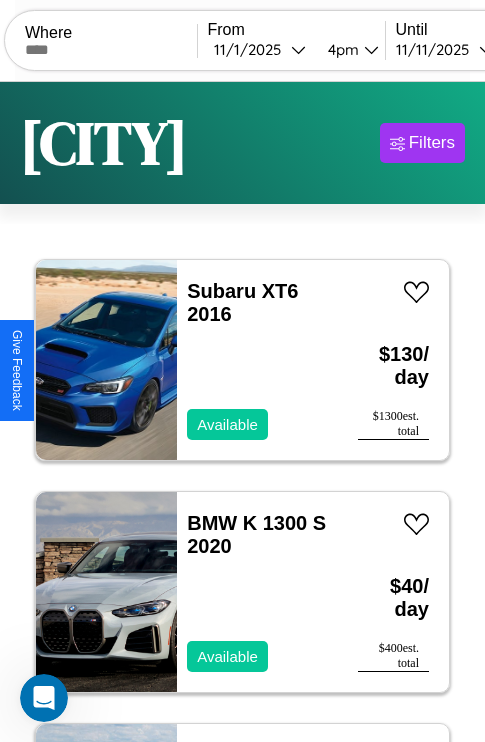 scroll, scrollTop: 50, scrollLeft: 0, axis: vertical 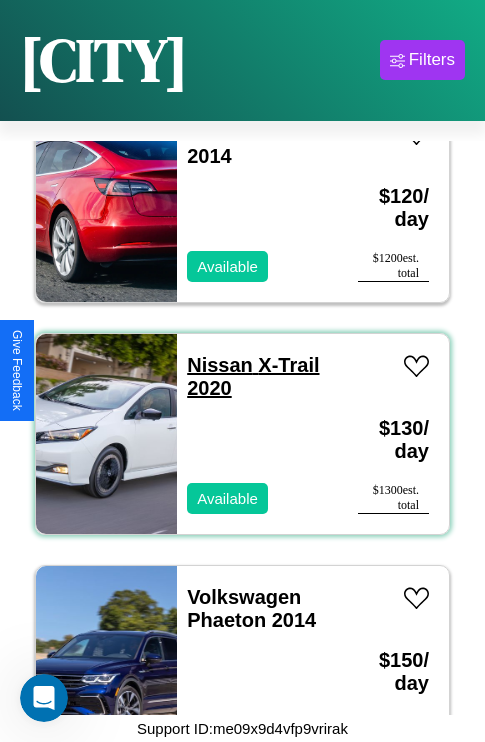 click on "Nissan X-Trail 2020" at bounding box center (253, 376) 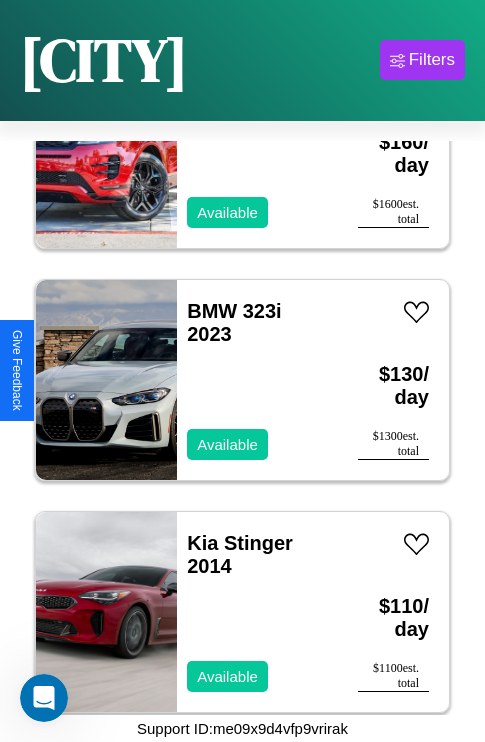 scroll, scrollTop: 7574, scrollLeft: 0, axis: vertical 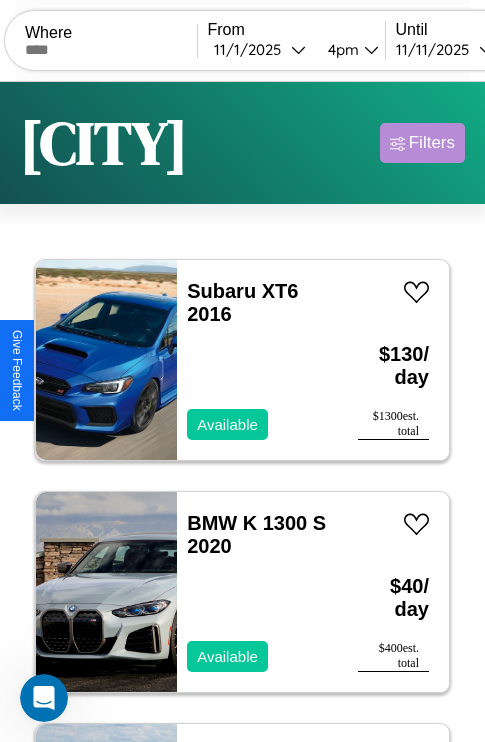 click on "Filters" at bounding box center (432, 143) 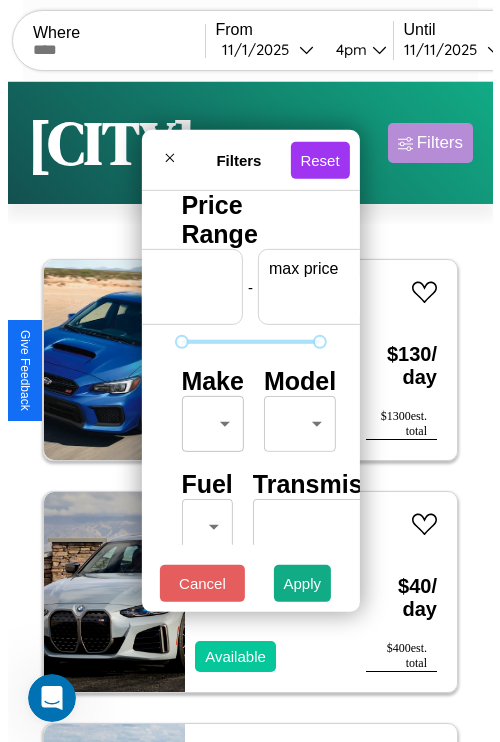scroll, scrollTop: 0, scrollLeft: 124, axis: horizontal 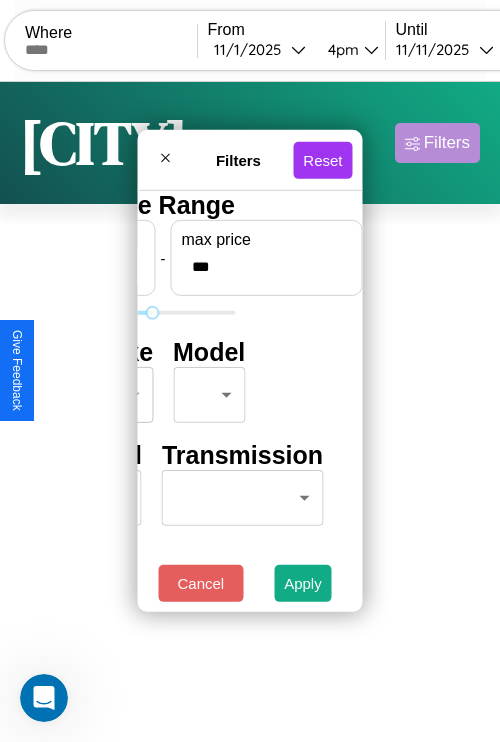 type on "***" 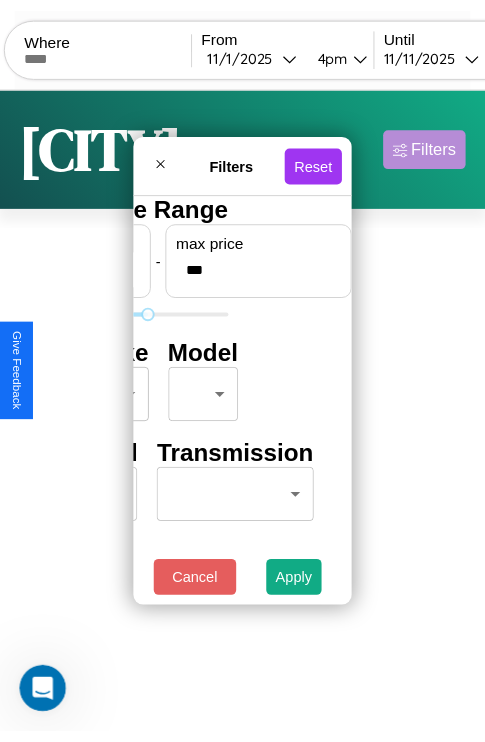 scroll, scrollTop: 0, scrollLeft: 0, axis: both 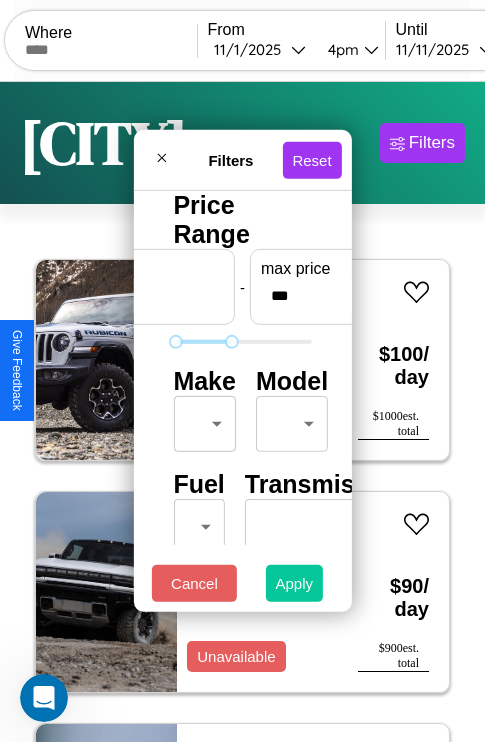 type on "**" 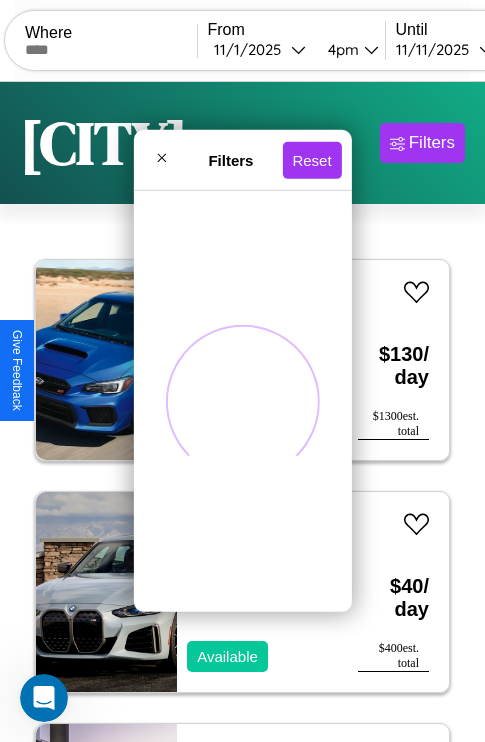 scroll, scrollTop: 94, scrollLeft: 0, axis: vertical 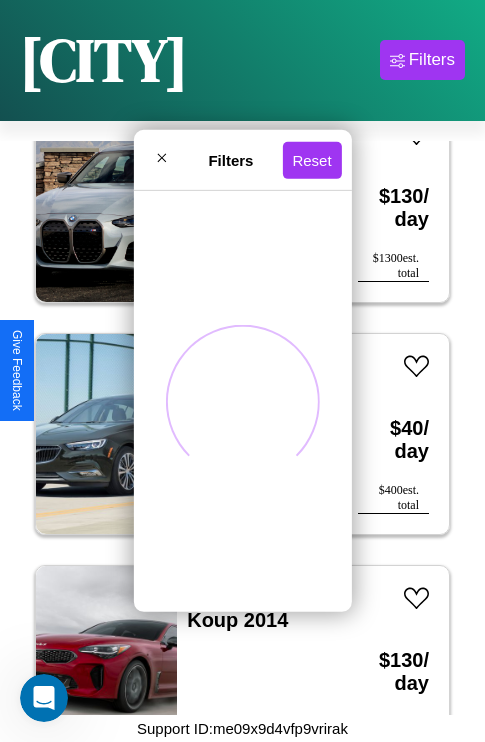 click at bounding box center (242, 401) 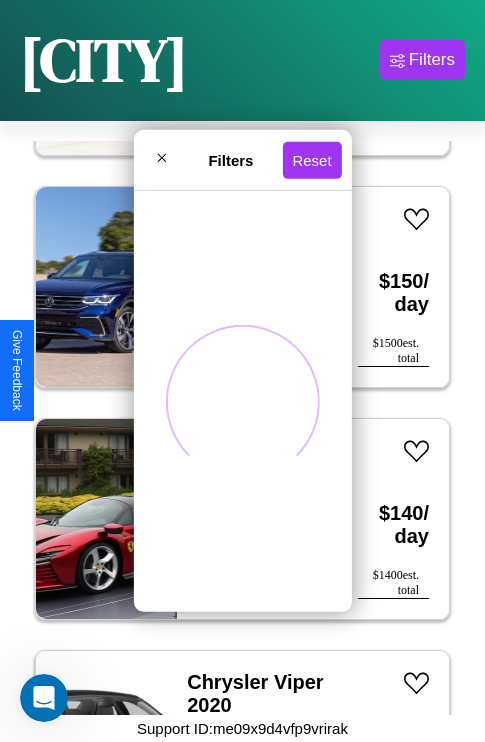 scroll, scrollTop: 6571, scrollLeft: 0, axis: vertical 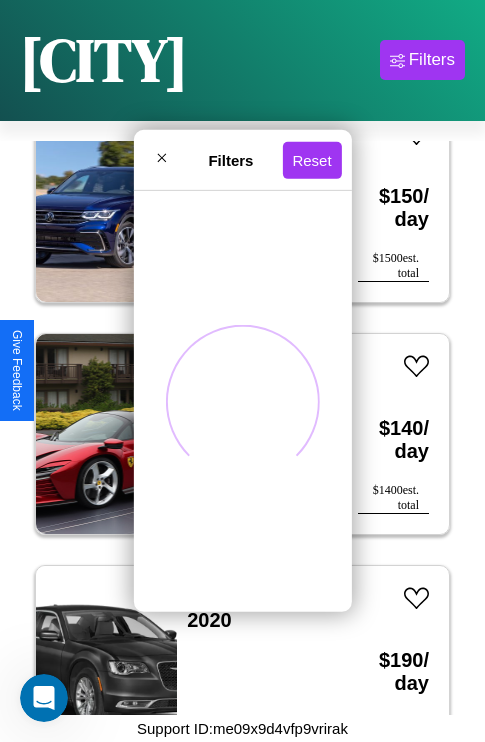 click at bounding box center [242, 401] 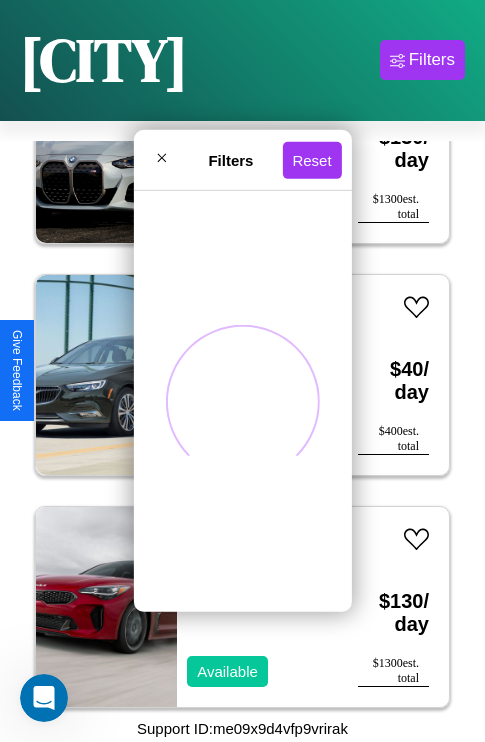 scroll, scrollTop: 4483, scrollLeft: 0, axis: vertical 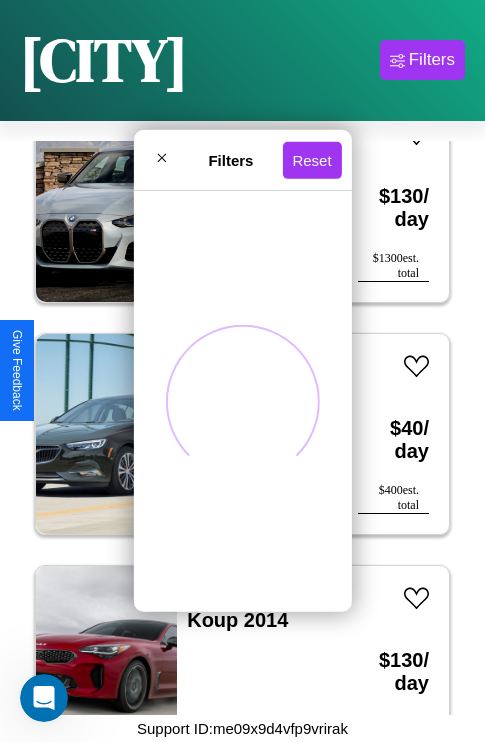 click at bounding box center [242, 401] 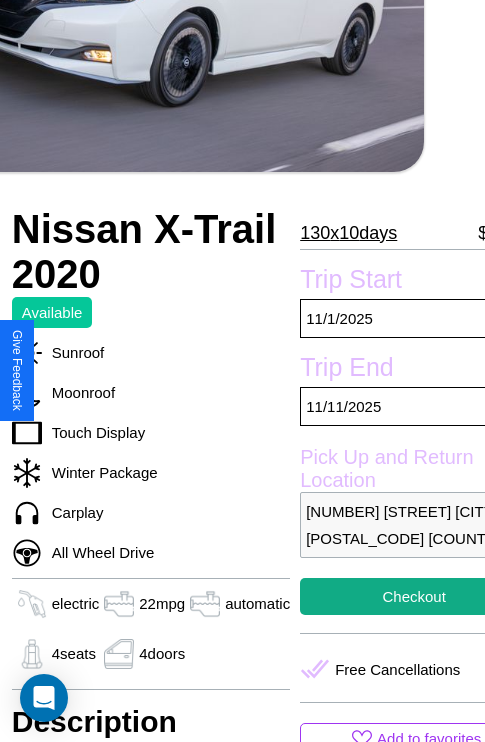 scroll, scrollTop: 426, scrollLeft: 96, axis: both 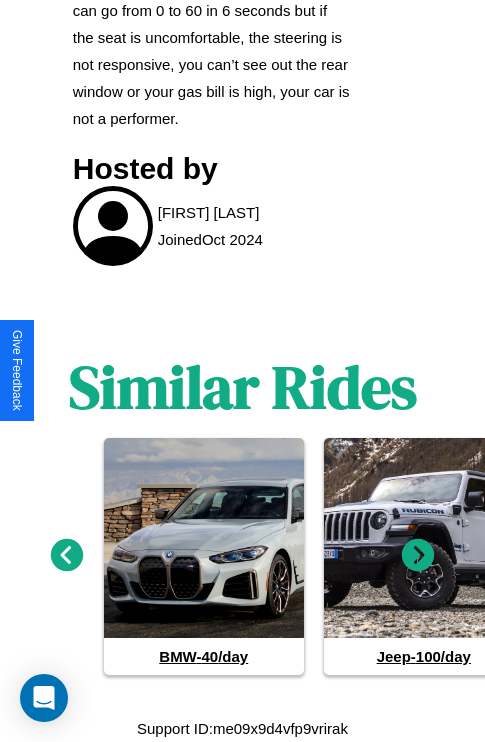 click 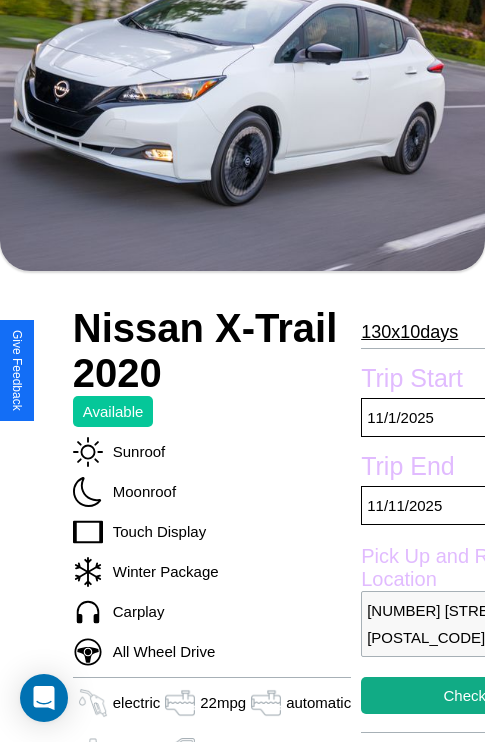 scroll, scrollTop: 134, scrollLeft: 0, axis: vertical 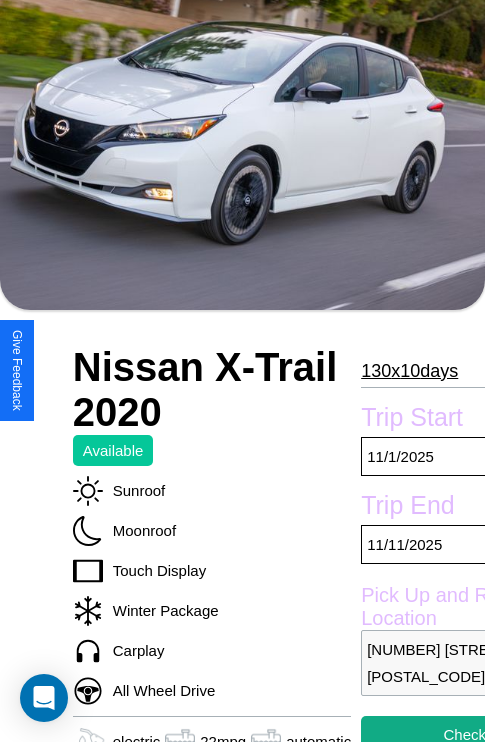 click on "130  x  10  days" at bounding box center [409, 371] 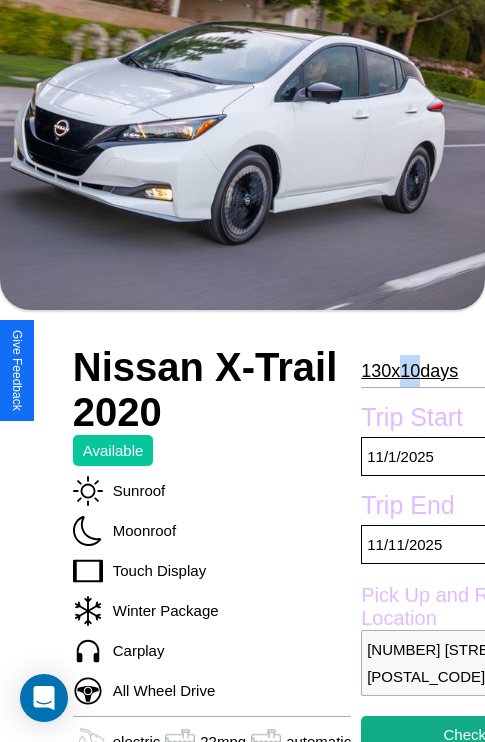 click on "130  x  10  days" at bounding box center [409, 371] 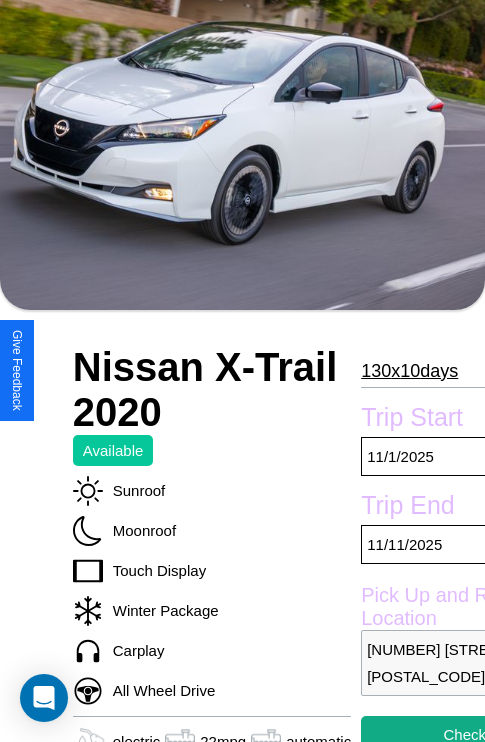 click on "130  x  10  days" at bounding box center (409, 371) 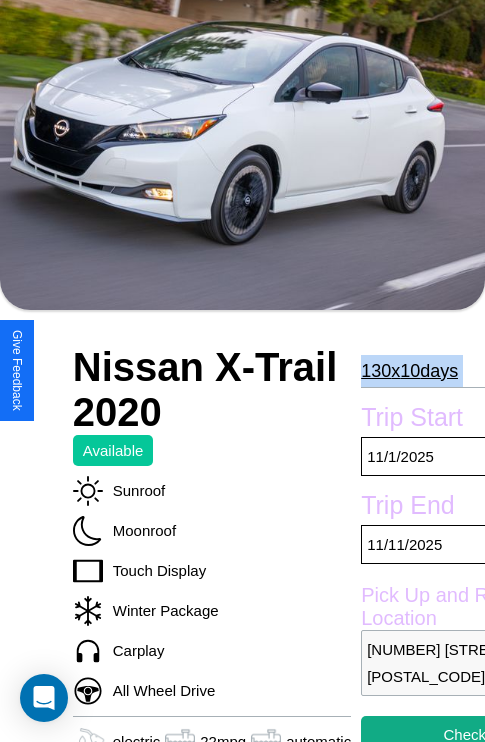 click on "130  x  10  days" at bounding box center [409, 371] 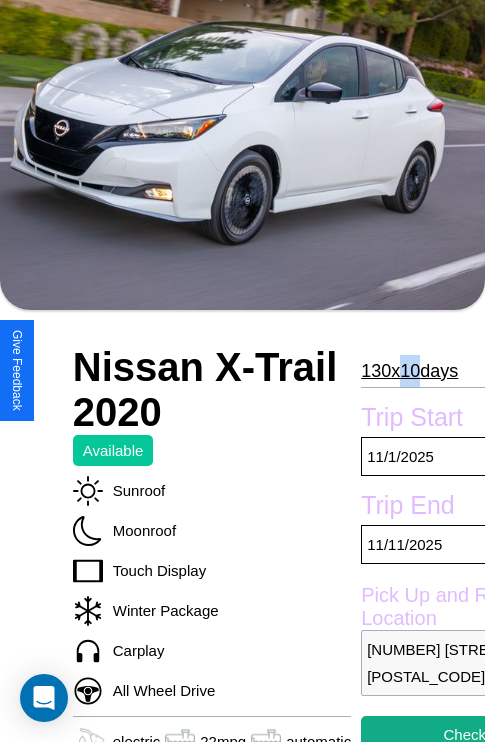 click on "130  x  10  days" at bounding box center [409, 371] 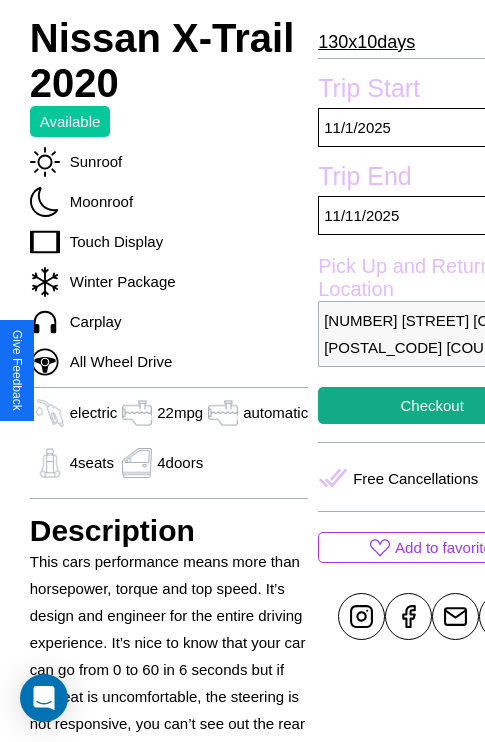 scroll, scrollTop: 709, scrollLeft: 76, axis: both 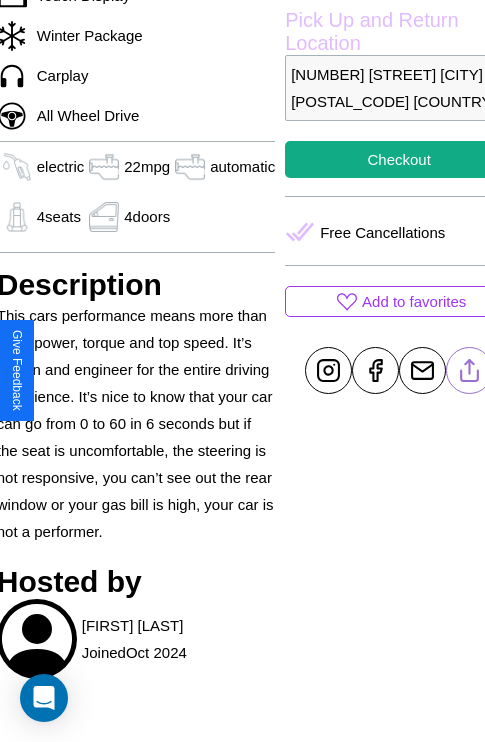 click 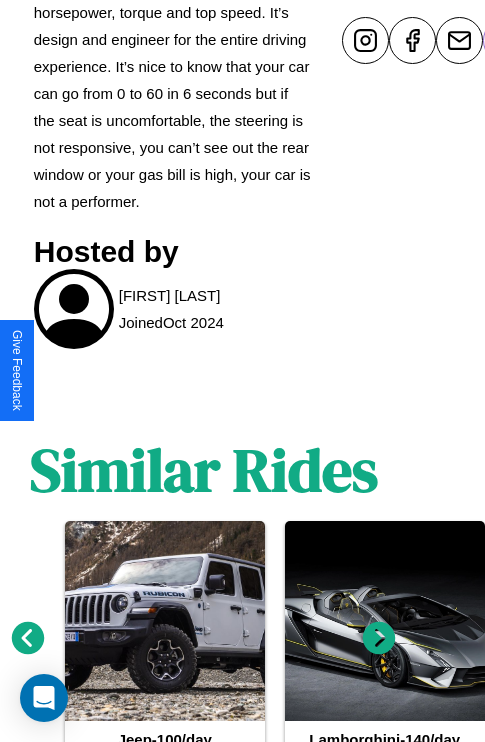 scroll, scrollTop: 1122, scrollLeft: 30, axis: both 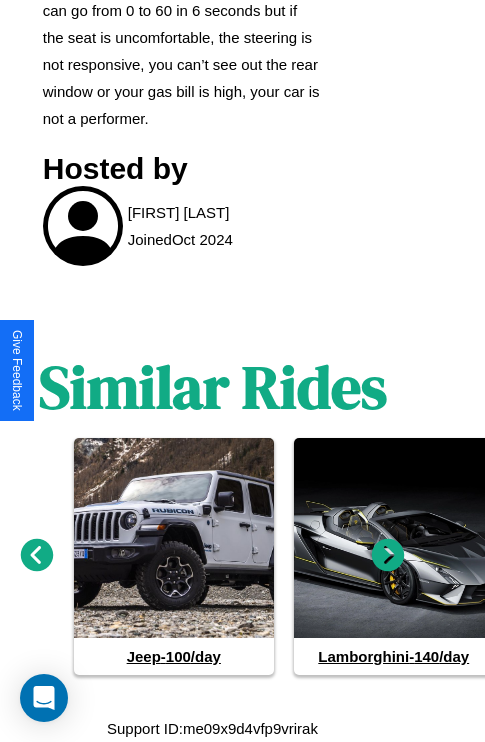 click 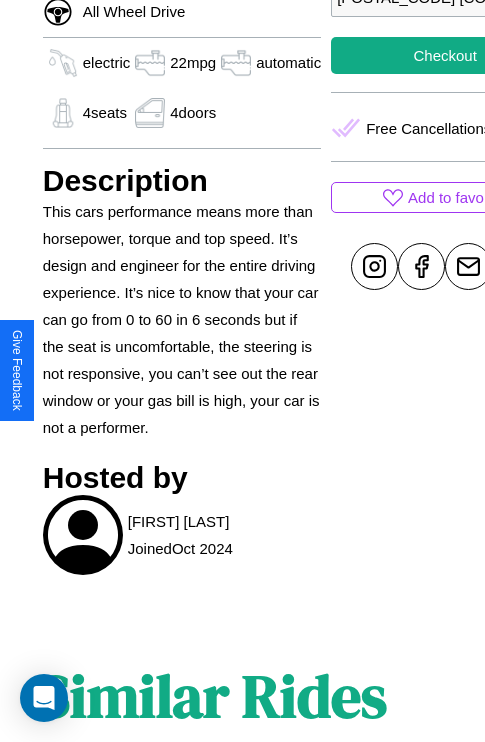 scroll, scrollTop: 761, scrollLeft: 30, axis: both 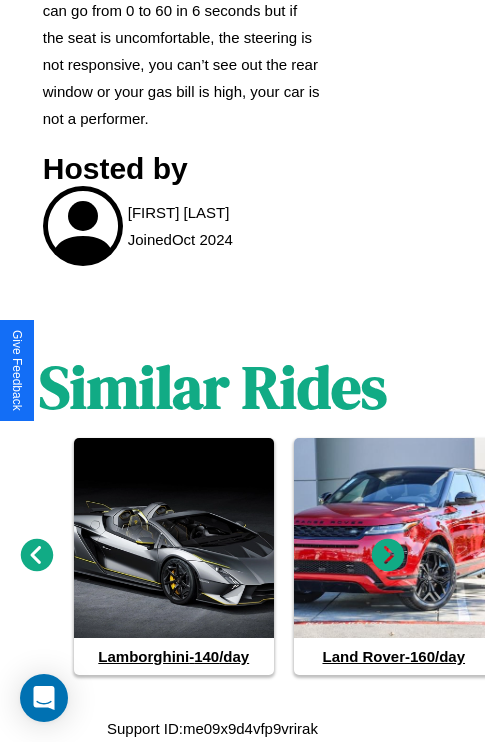 click 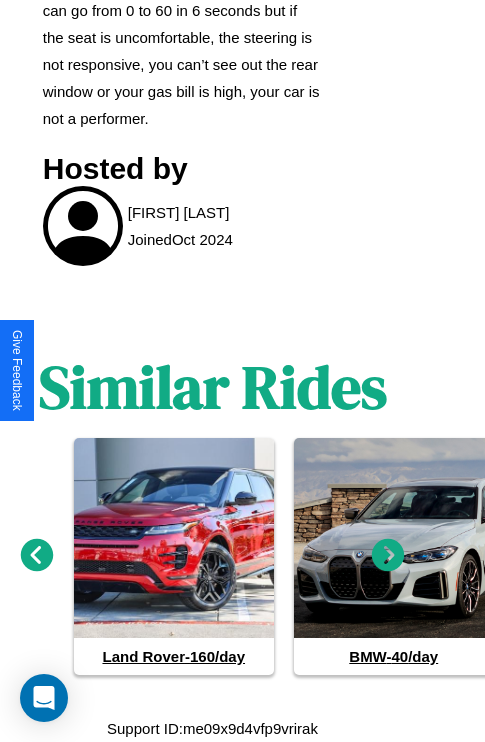 click 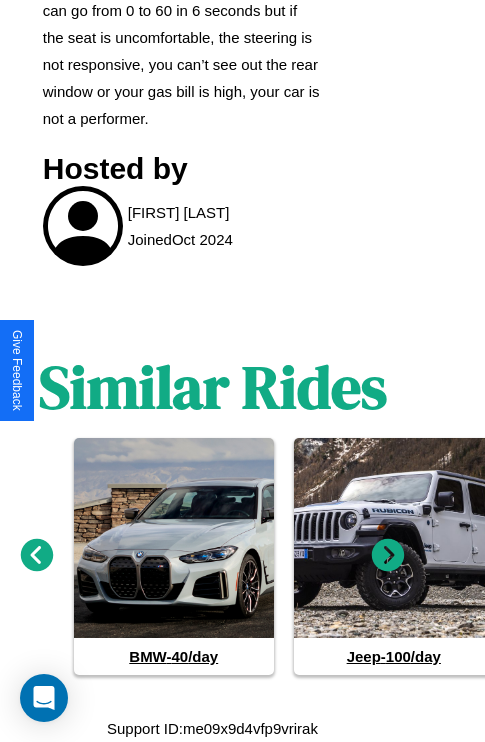 click 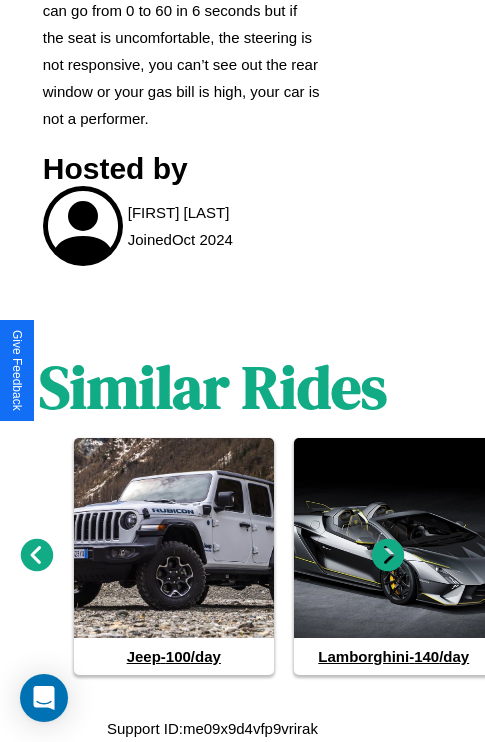 click 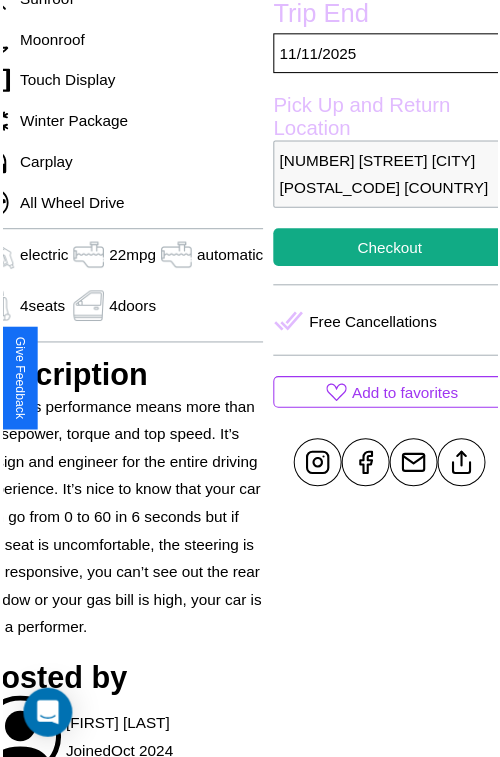 scroll, scrollTop: 640, scrollLeft: 96, axis: both 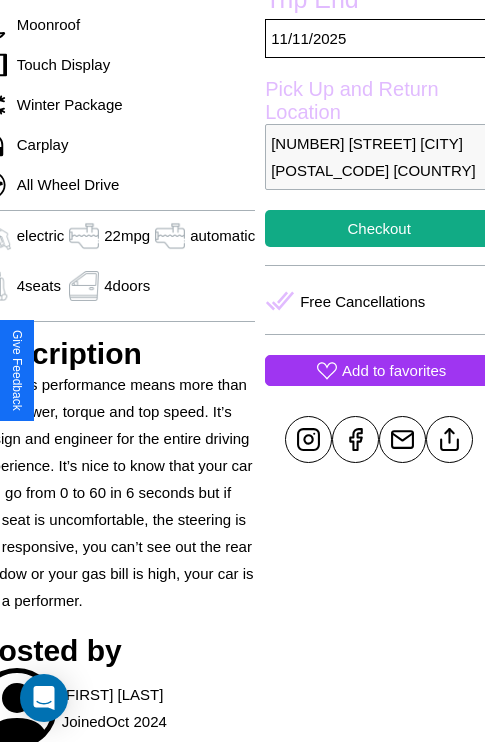 click on "Add to favorites" at bounding box center (394, 370) 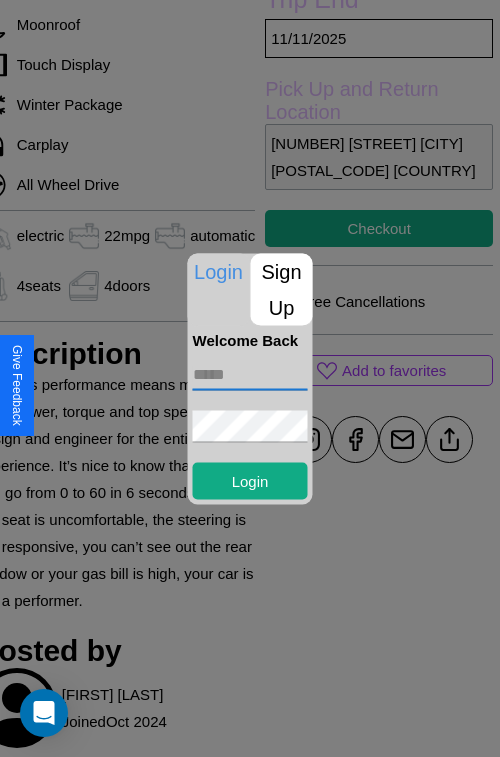 click at bounding box center (250, 374) 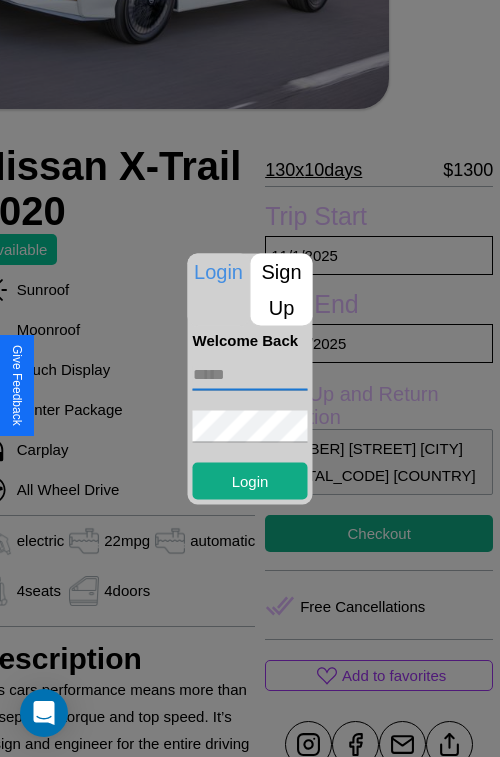 scroll, scrollTop: 212, scrollLeft: 96, axis: both 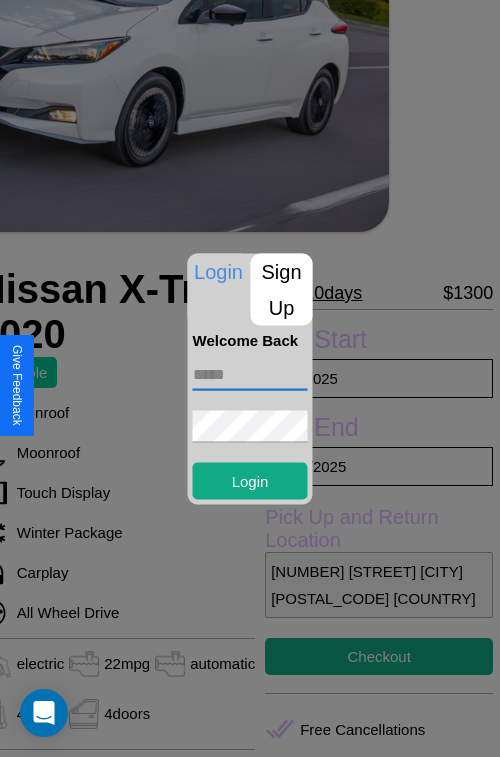 click at bounding box center (250, 378) 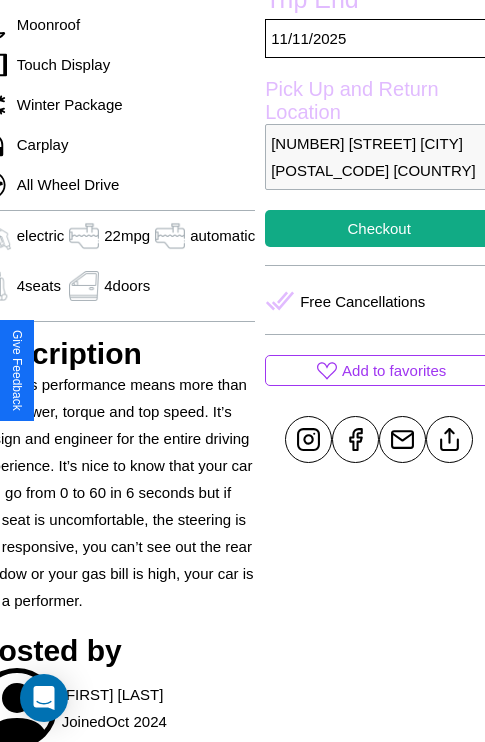 scroll, scrollTop: 0, scrollLeft: 96, axis: horizontal 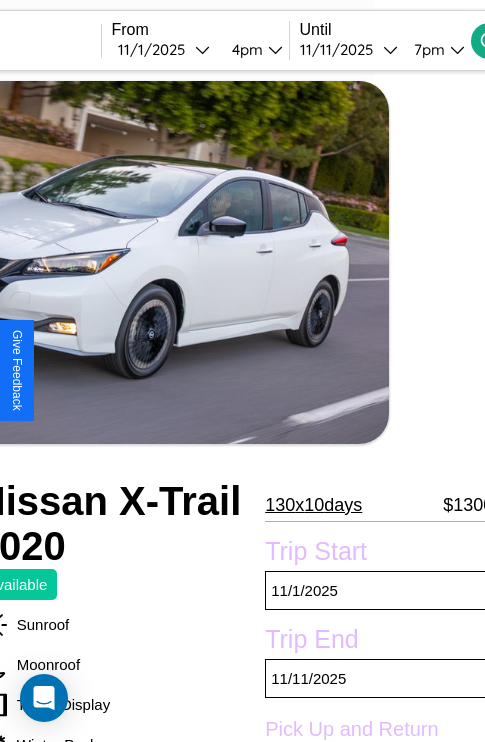 click on "11 / 1 / 2025" at bounding box center [156, 49] 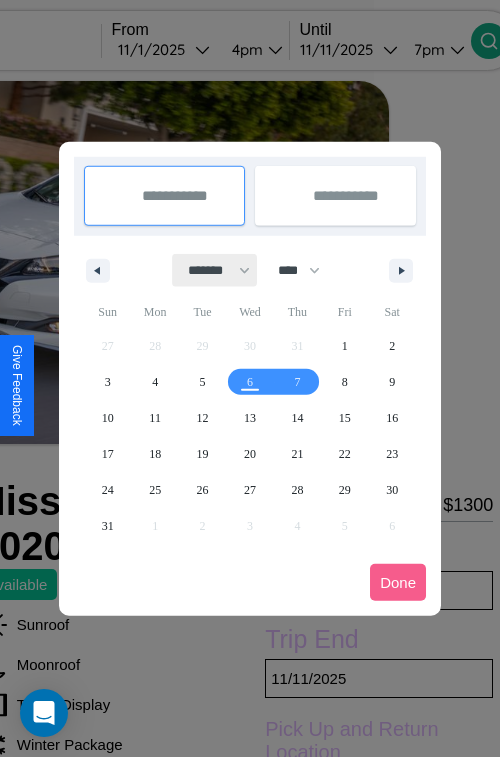 click on "******* ******** ***** ***** *** **** **** ****** ********* ******* ******** ********" at bounding box center [215, 270] 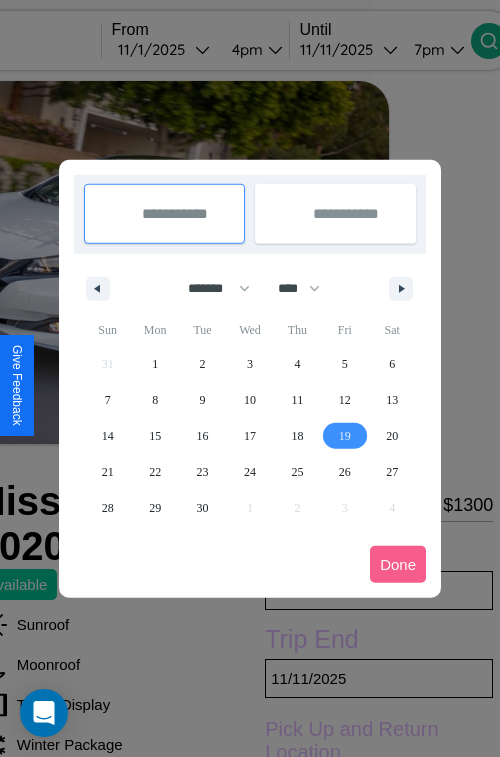 click on "19" at bounding box center (345, 436) 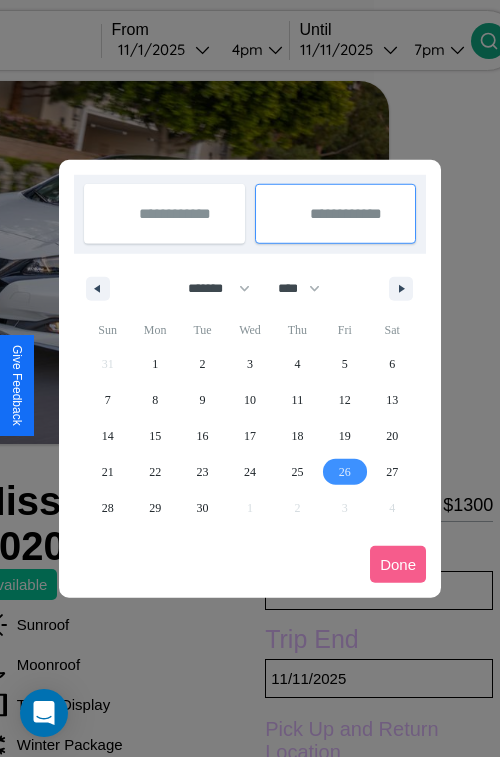 click on "26" at bounding box center [345, 472] 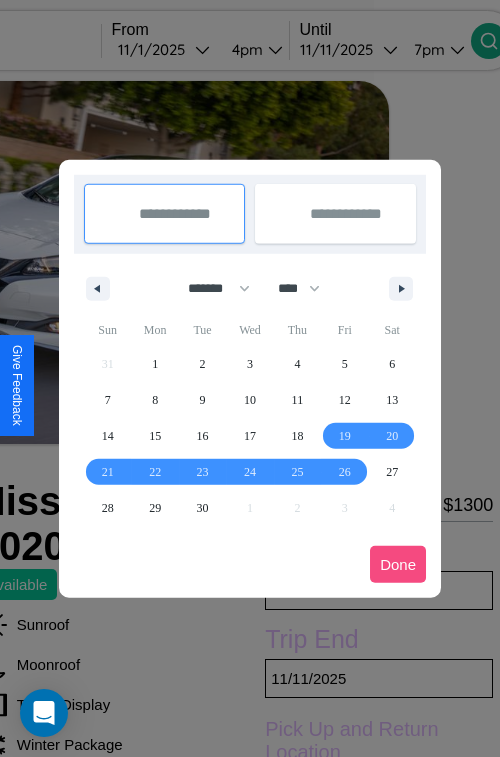 click on "Done" at bounding box center (398, 564) 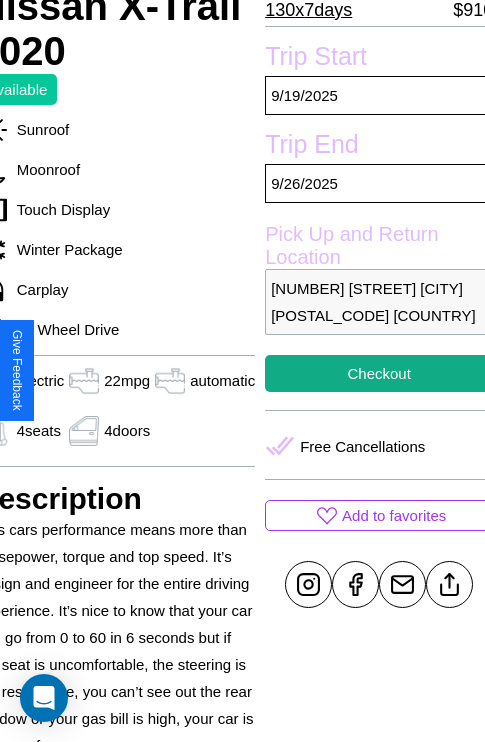 scroll, scrollTop: 498, scrollLeft: 96, axis: both 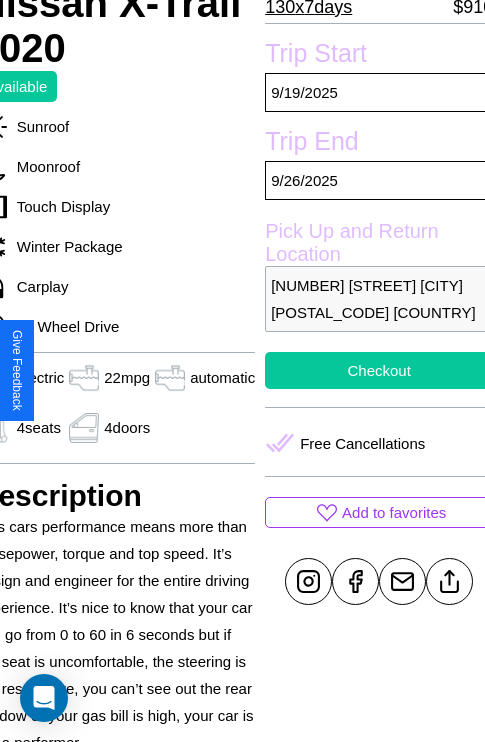 click on "Checkout" at bounding box center [379, 370] 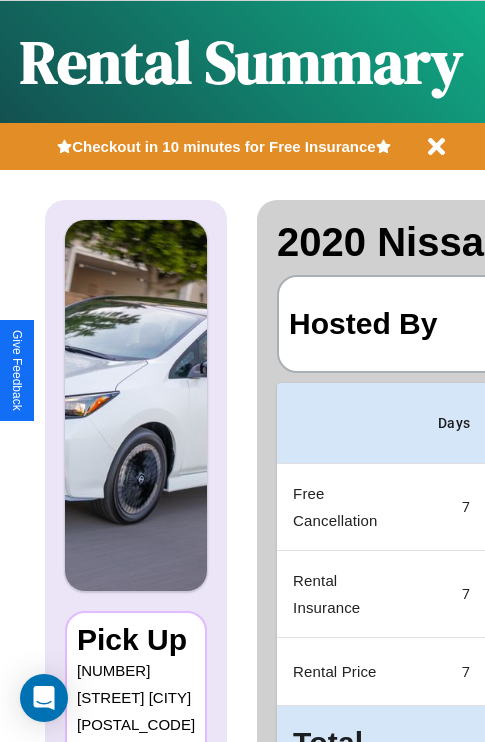 scroll, scrollTop: 0, scrollLeft: 378, axis: horizontal 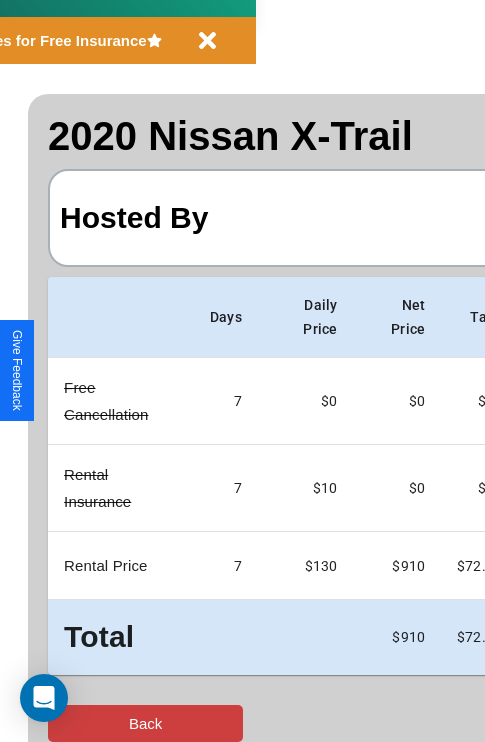 click on "Back" at bounding box center [145, 723] 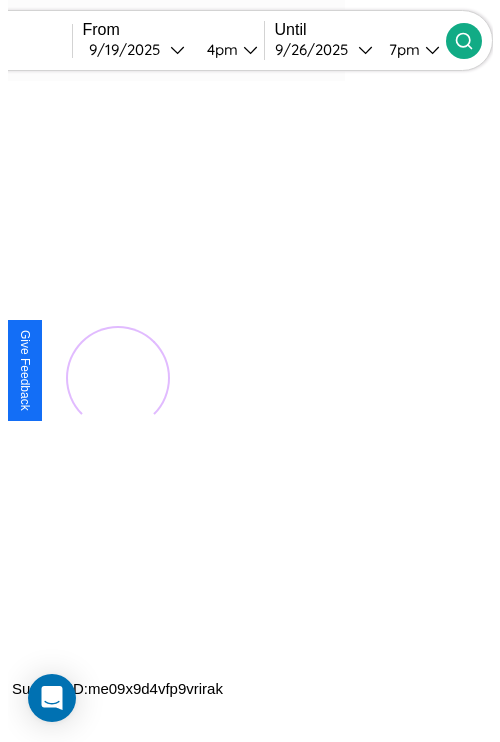 scroll, scrollTop: 0, scrollLeft: 0, axis: both 